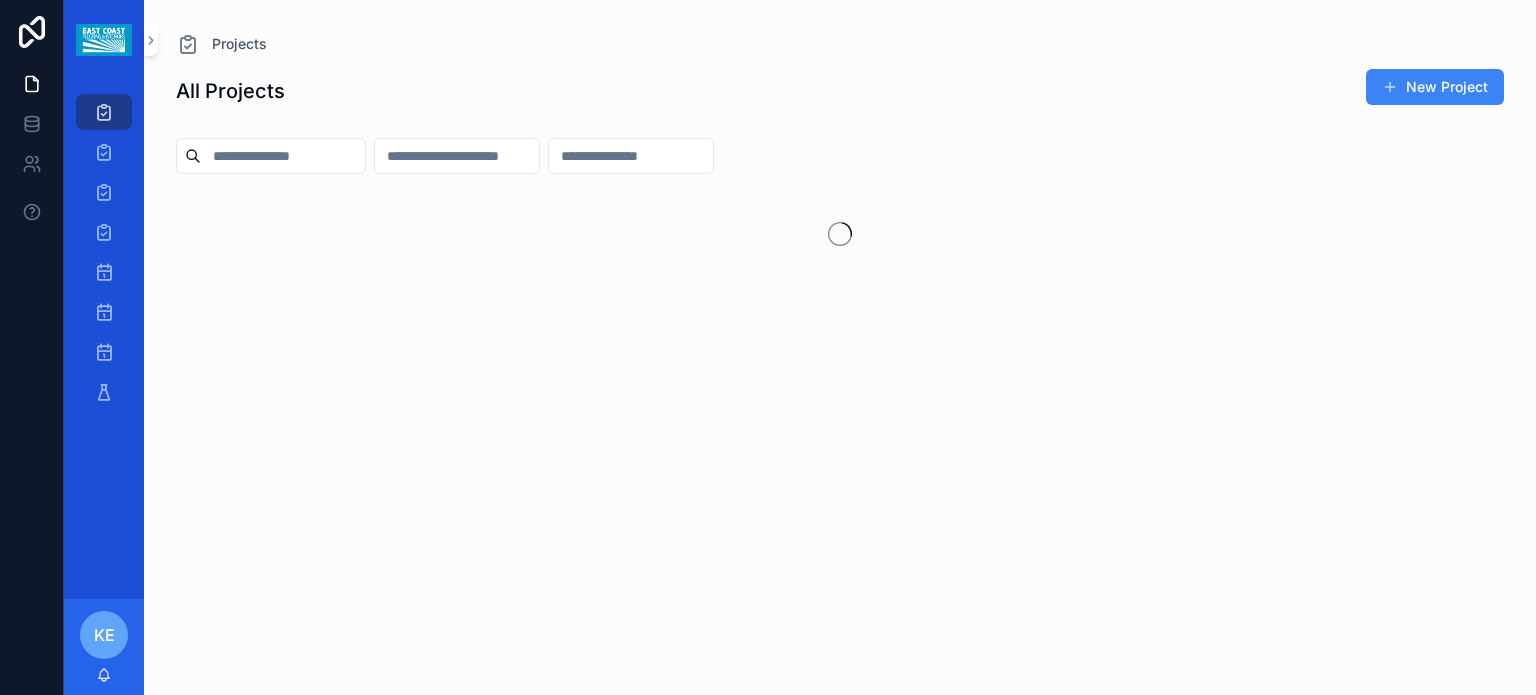 scroll, scrollTop: 0, scrollLeft: 0, axis: both 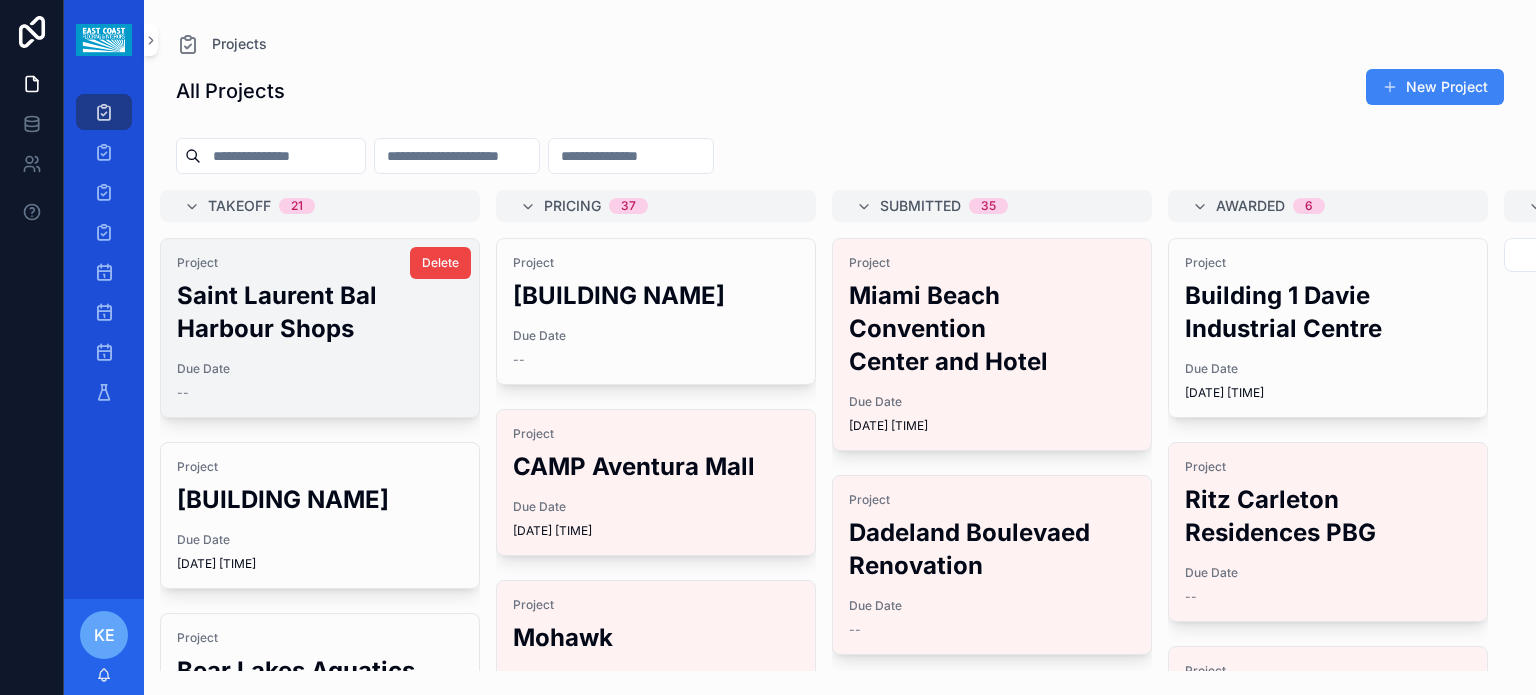 click on "Saint Laurent Bal Harbour Shops" at bounding box center (320, 312) 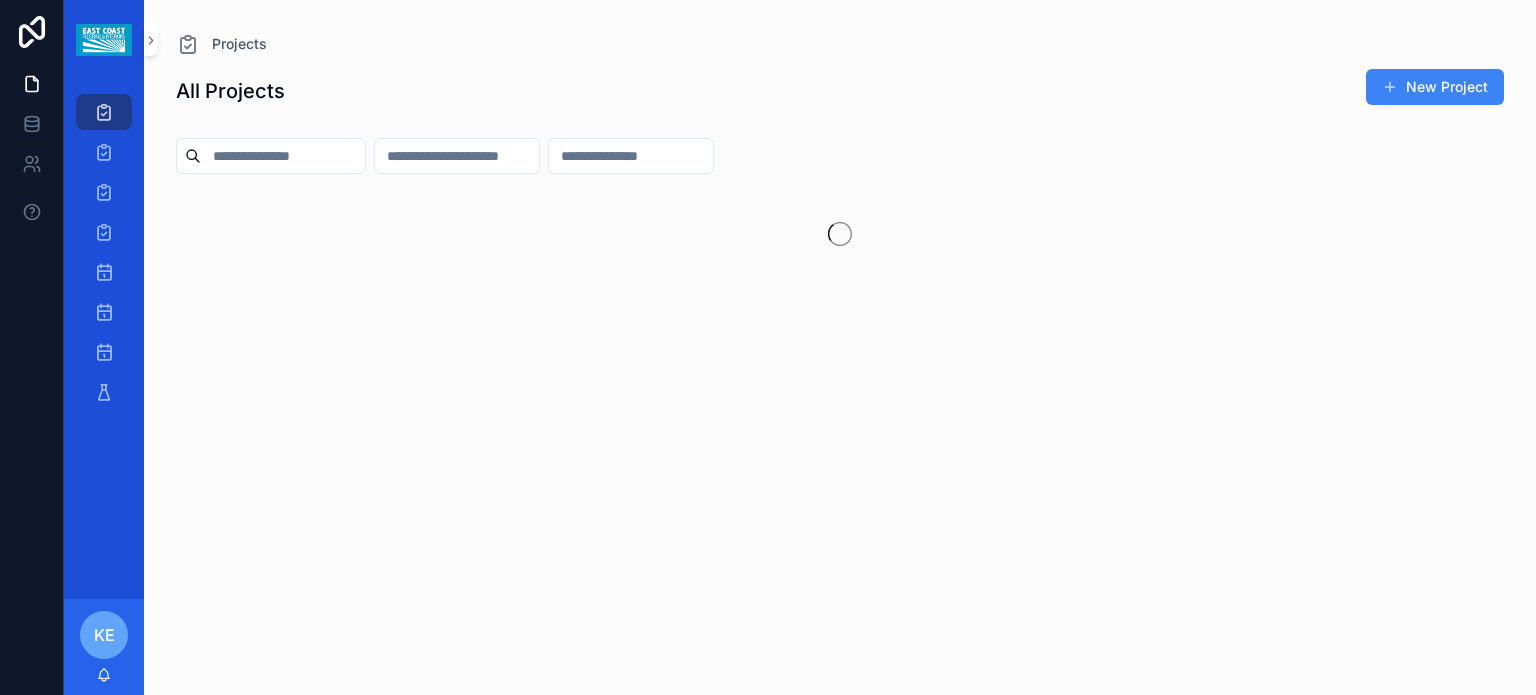 scroll, scrollTop: 0, scrollLeft: 0, axis: both 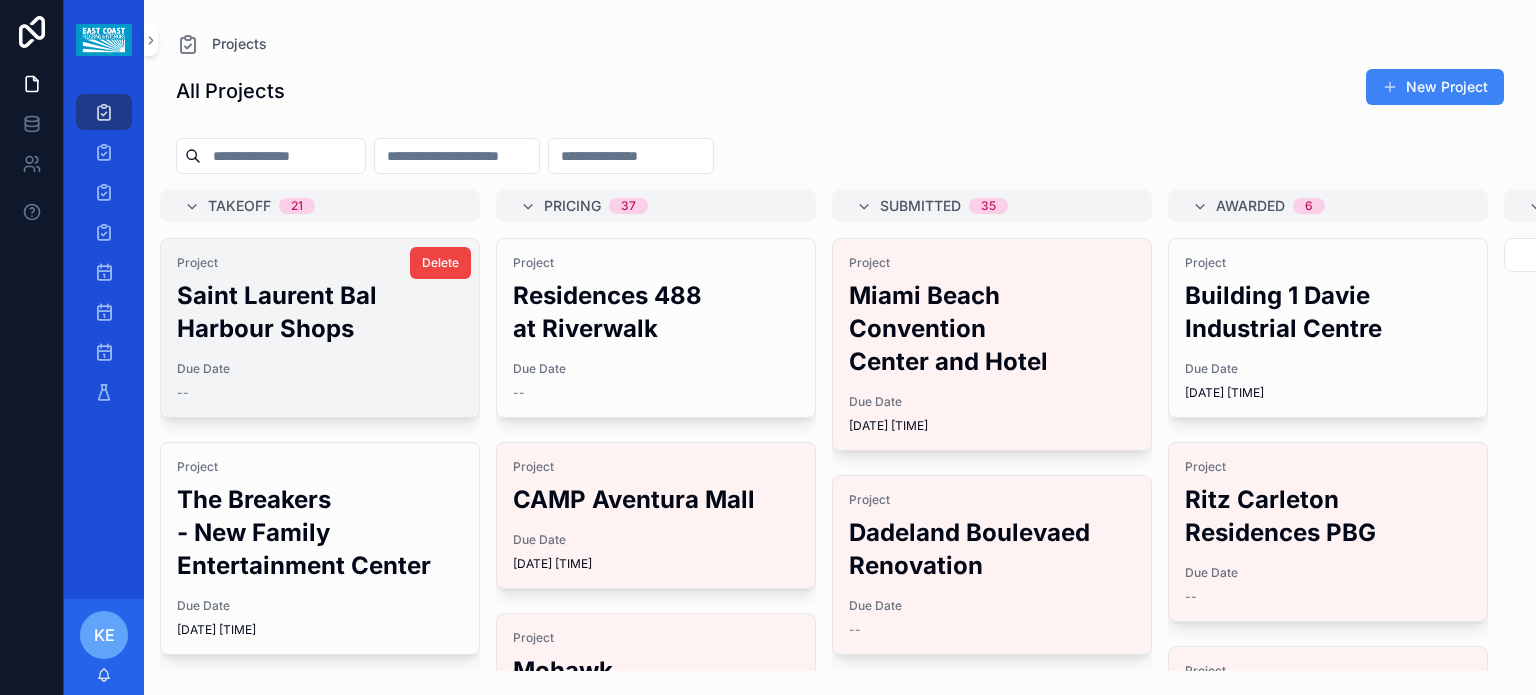 click on "Due Date" at bounding box center (320, 369) 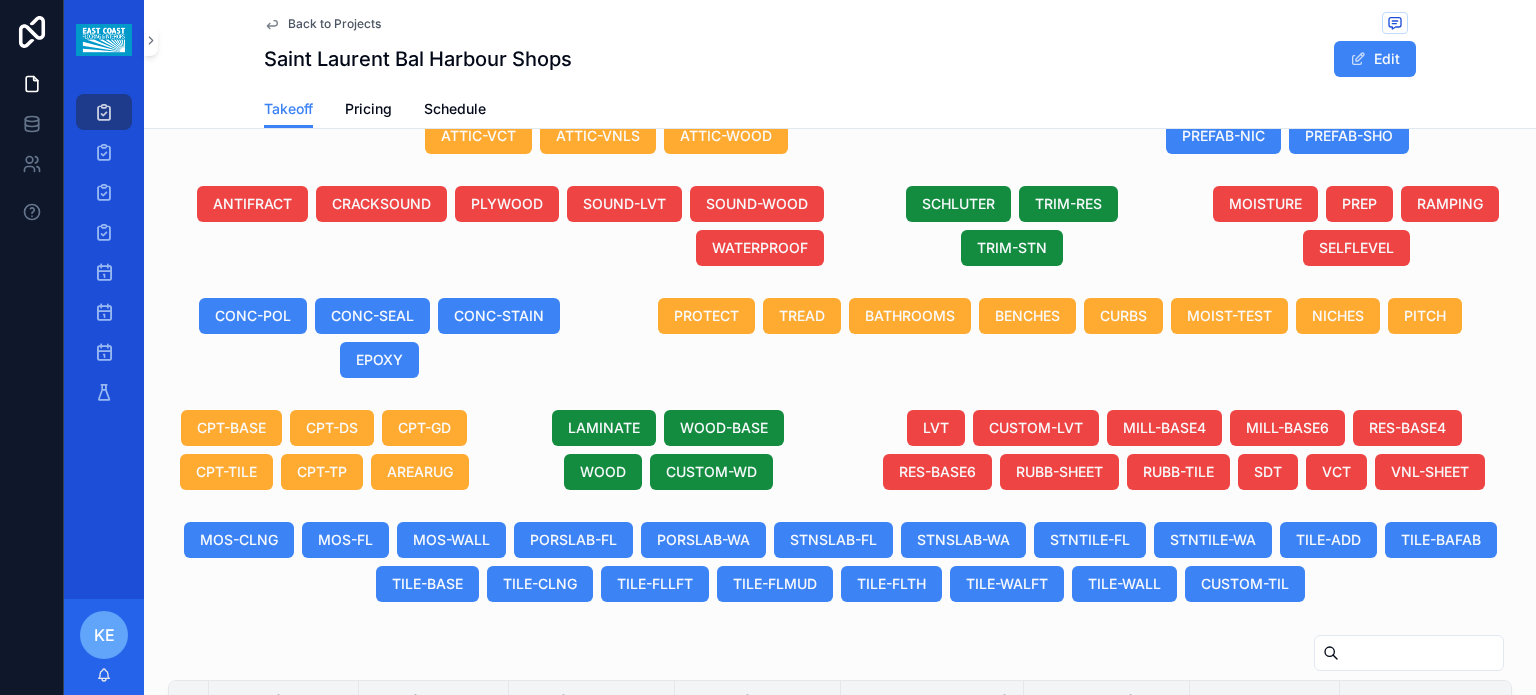 scroll, scrollTop: 1233, scrollLeft: 0, axis: vertical 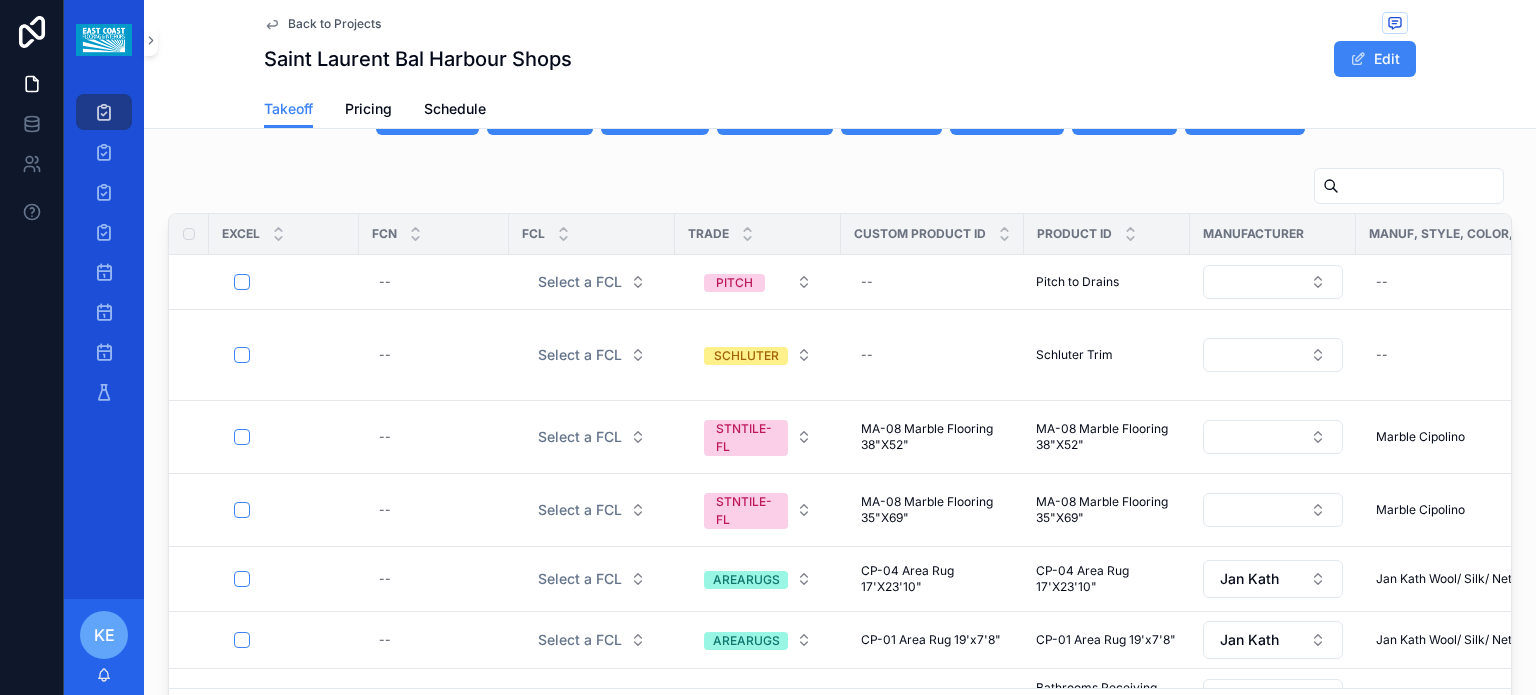 click at bounding box center [284, 1016] 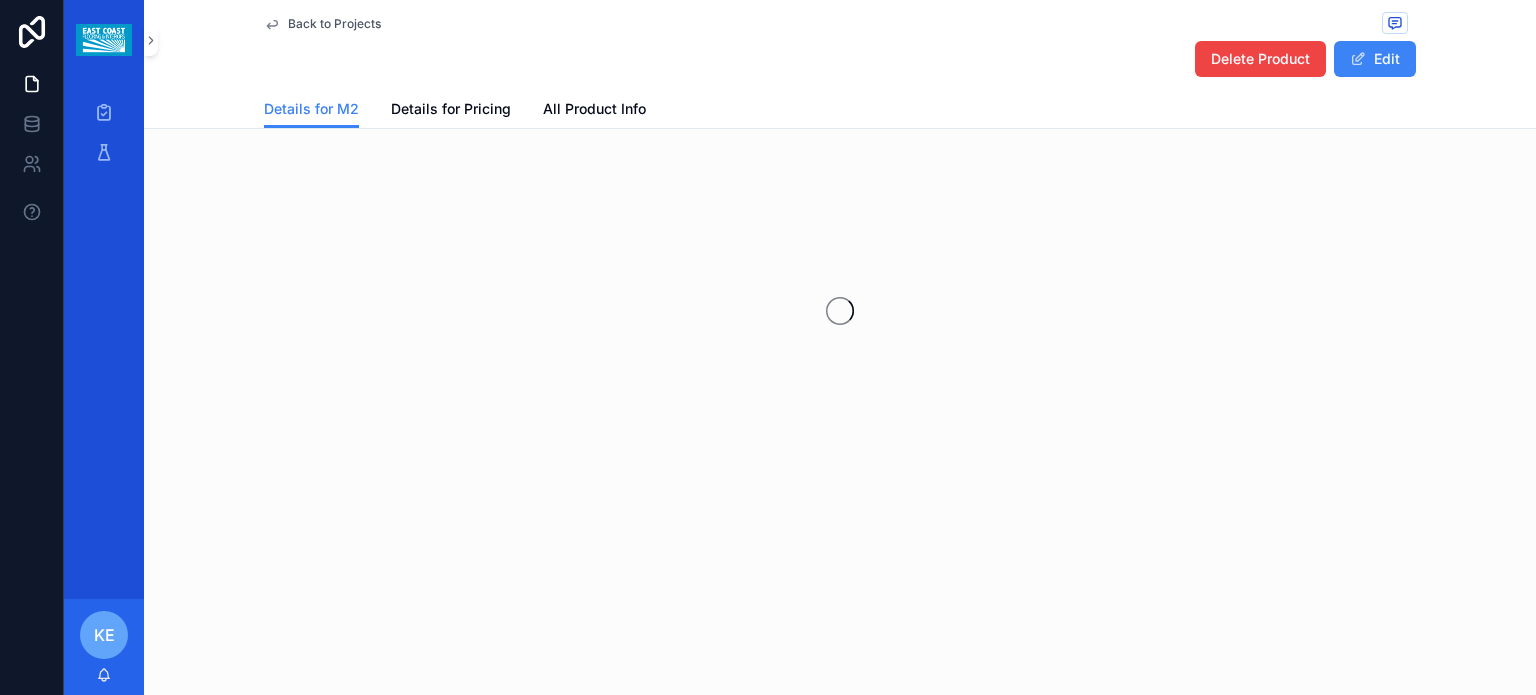scroll, scrollTop: 0, scrollLeft: 0, axis: both 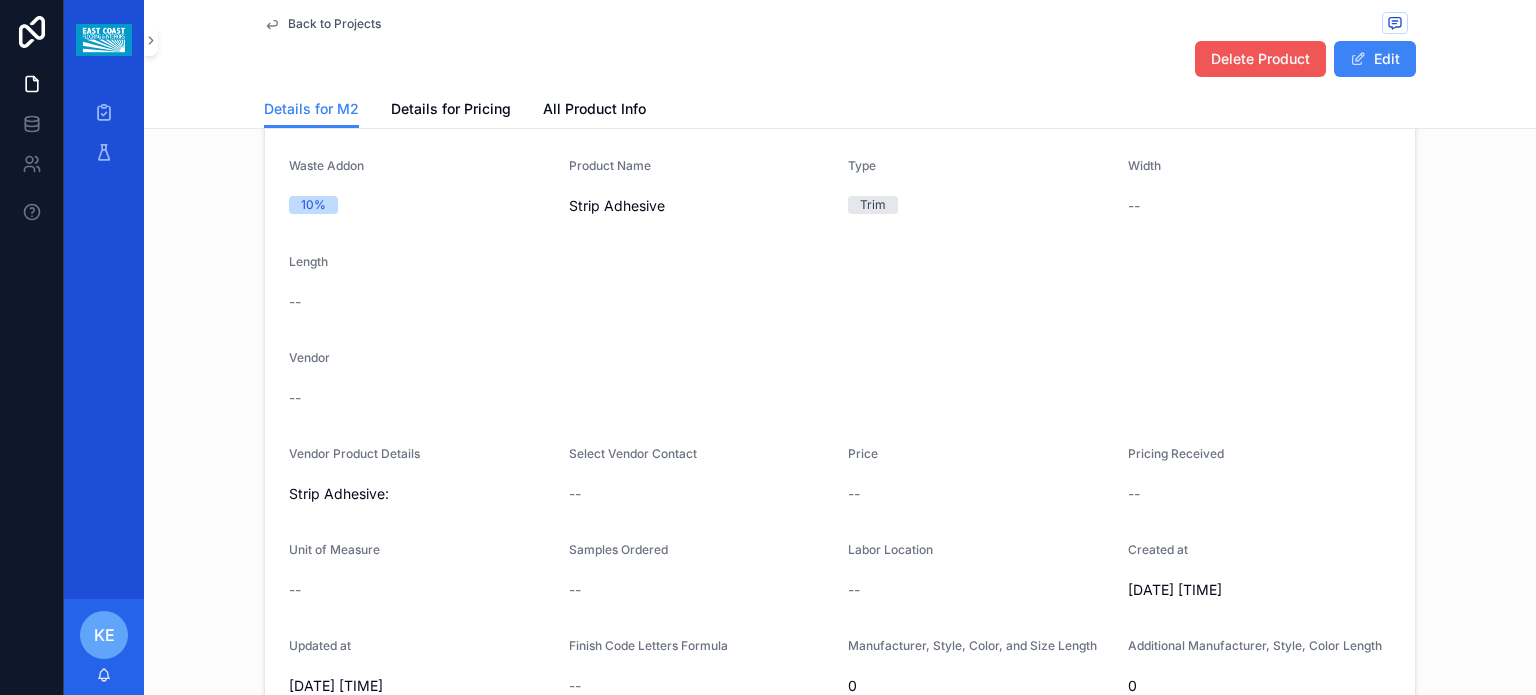 click on "Delete Product" at bounding box center [1260, 59] 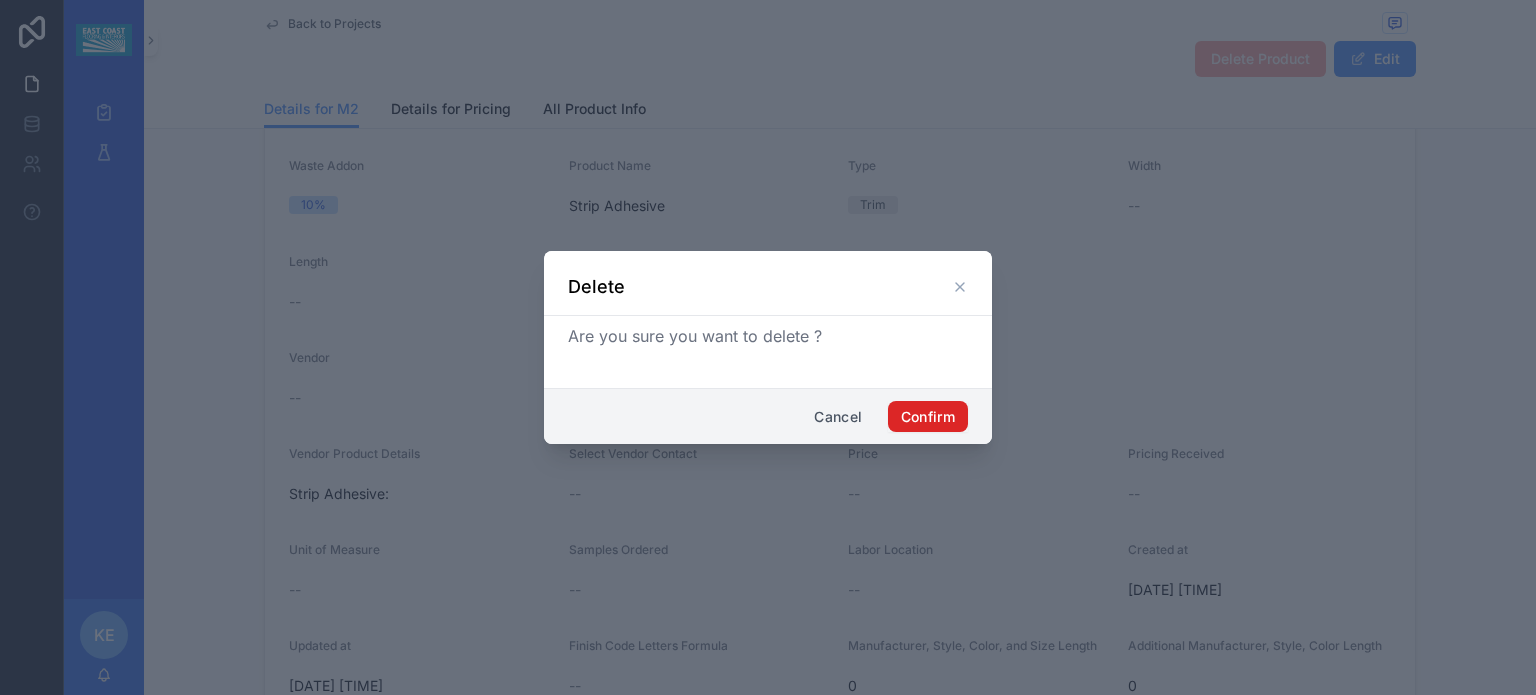 click on "Confirm" at bounding box center (928, 417) 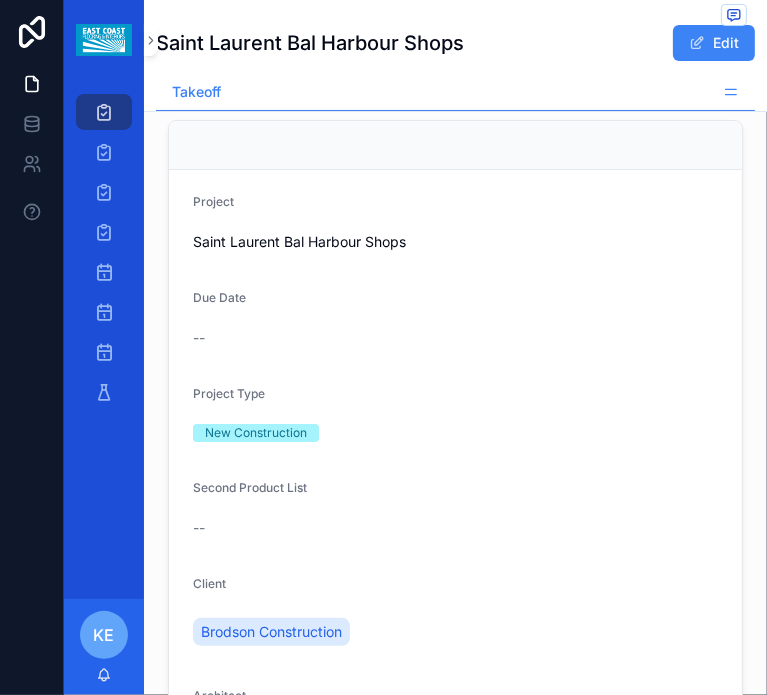 scroll, scrollTop: 0, scrollLeft: 0, axis: both 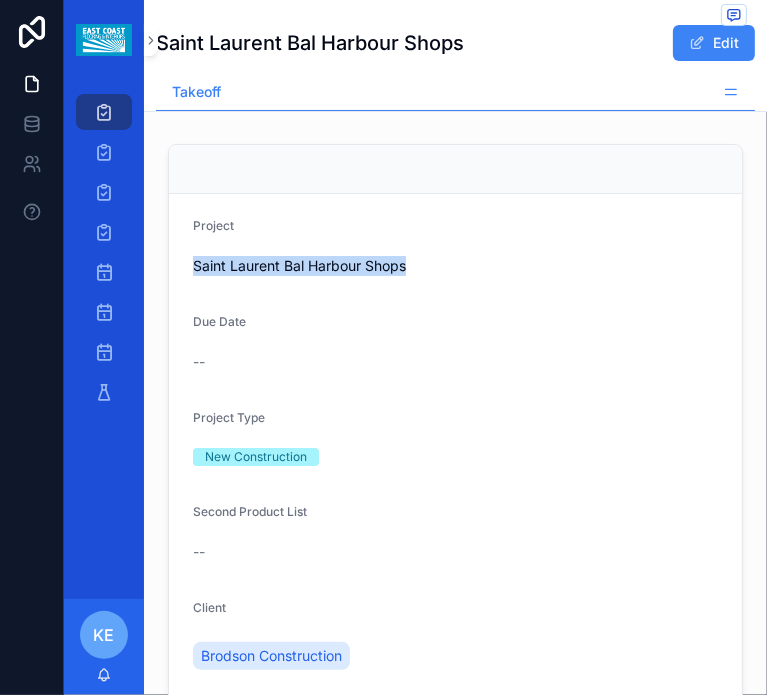 drag, startPoint x: 417, startPoint y: 273, endPoint x: 172, endPoint y: 270, distance: 245.01837 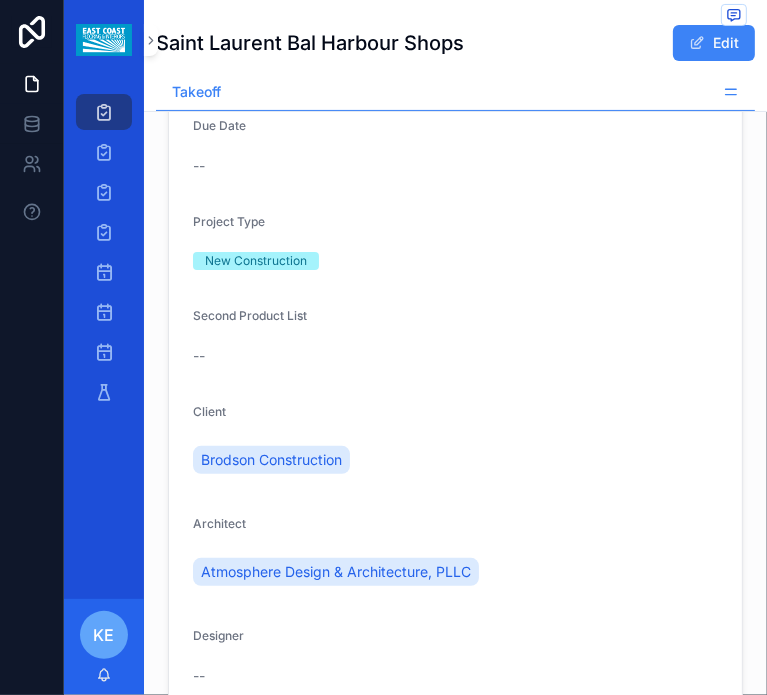 scroll, scrollTop: 200, scrollLeft: 0, axis: vertical 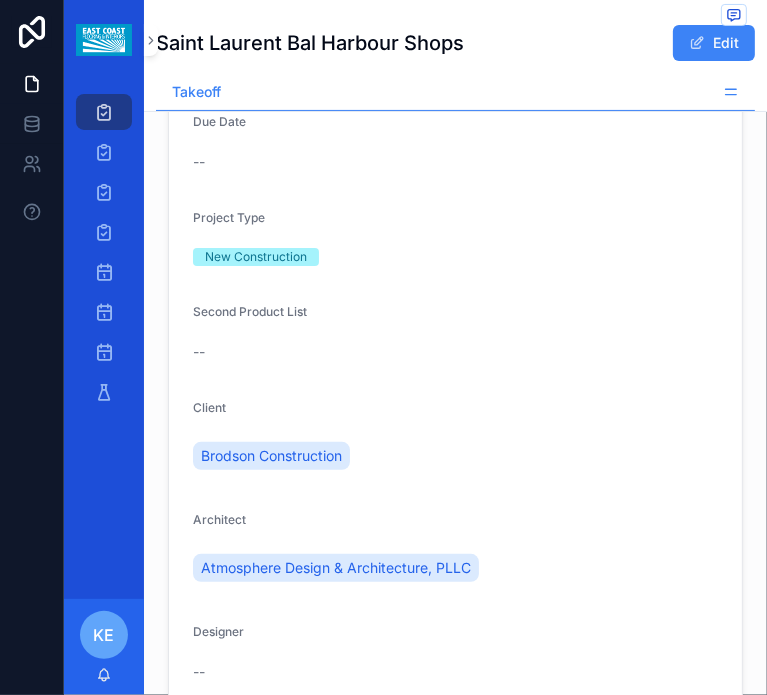 drag, startPoint x: 552, startPoint y: 516, endPoint x: 453, endPoint y: 498, distance: 100.62306 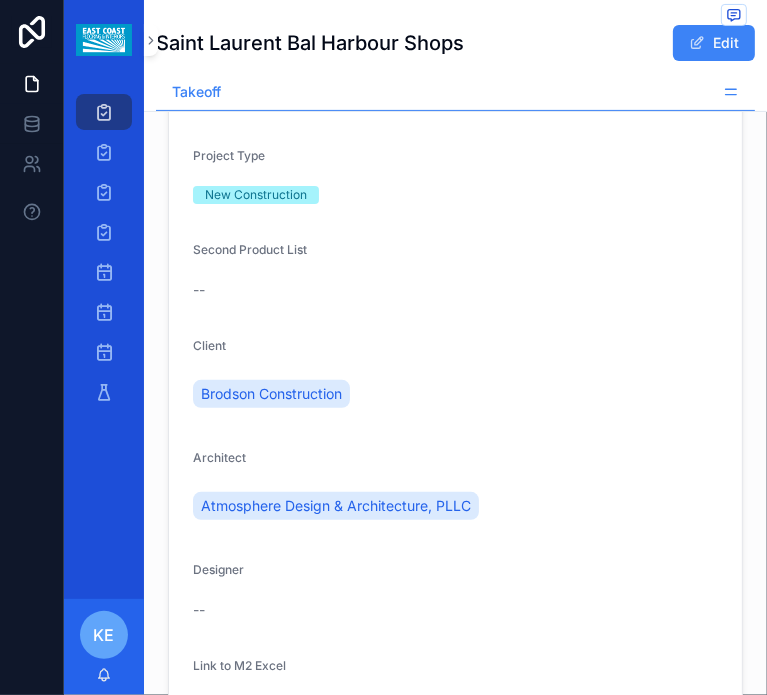 scroll, scrollTop: 266, scrollLeft: 0, axis: vertical 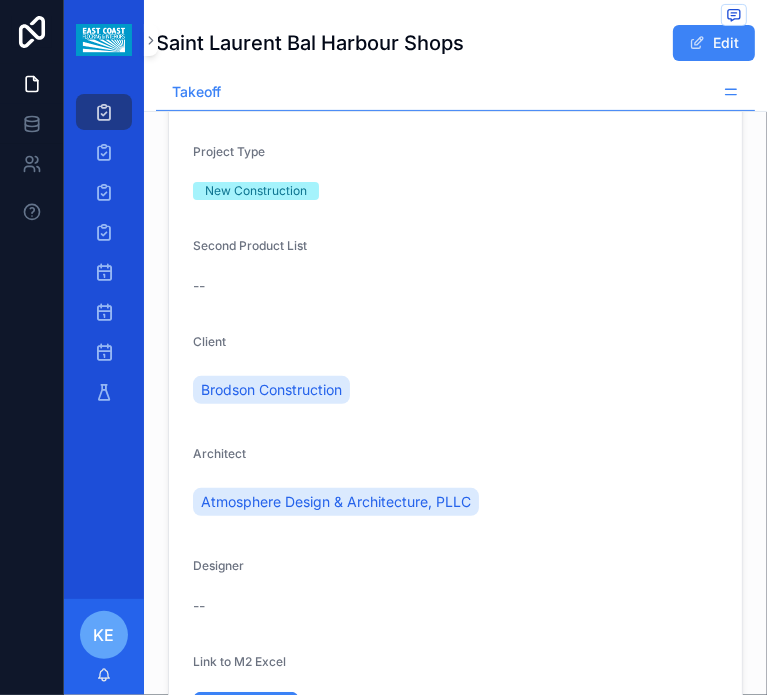 click on "Space G-1145 and G-2335 [NUMBER] [STREET], [CITY], [STATE], [ZIP], [COUNTRY]" at bounding box center (455, 916) 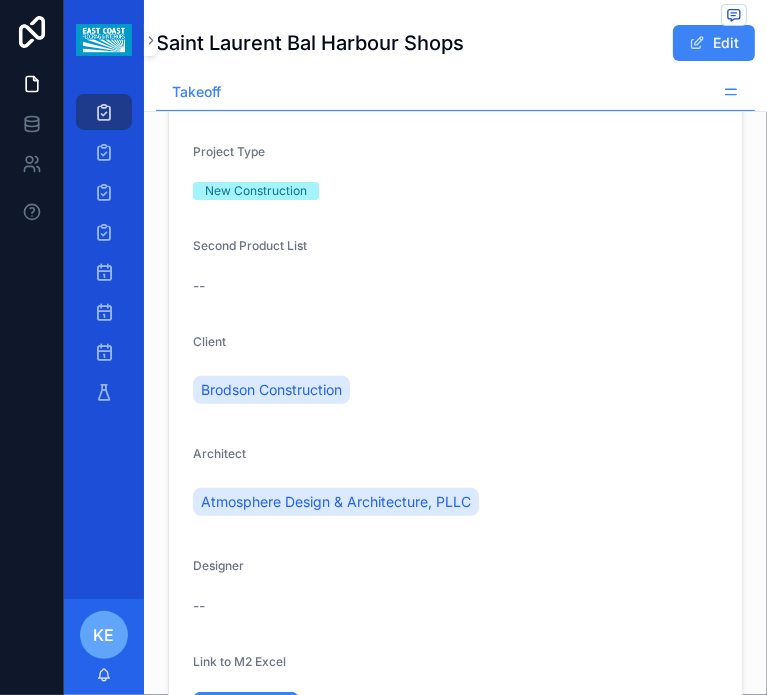 drag, startPoint x: 564, startPoint y: 451, endPoint x: 640, endPoint y: 454, distance: 76.05919 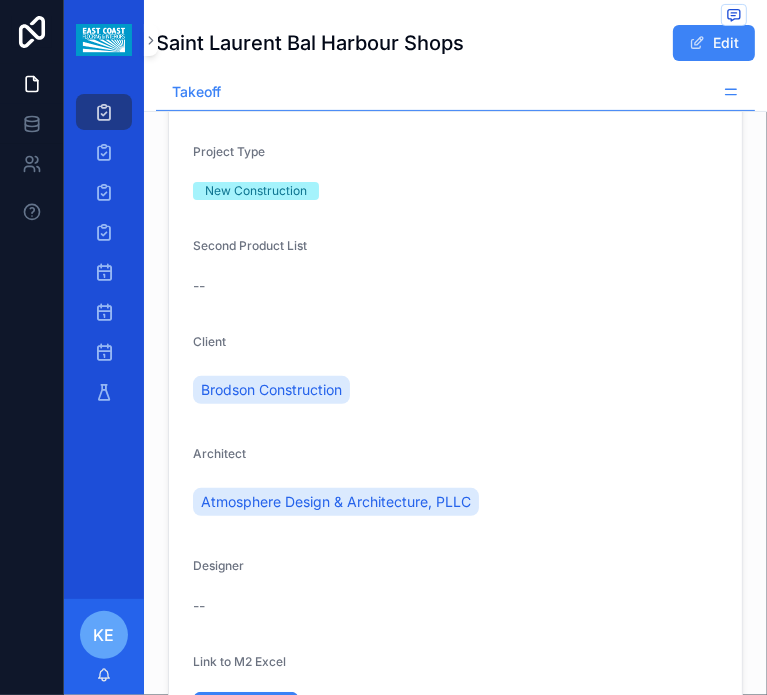 drag, startPoint x: 502, startPoint y: 467, endPoint x: 443, endPoint y: 481, distance: 60.63827 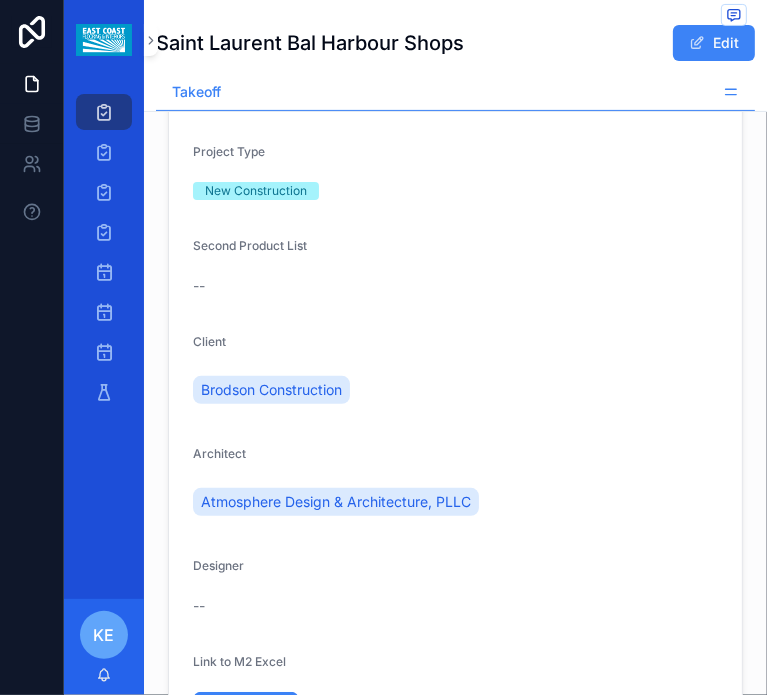 click on "Project Saint Laurent Bal Harbour Shops Due Date -- Project Type New Construction Second Product List -- Client Brodson Construction Architect Atmosphere Design & Architecture, PLLC Designer -- Link to M2 Excel Open Excel Architect Address [CITY] [STATE] [ZIP], [STATE] Project Address Space G-1145 and G-2335 [NUMBER] [STREET], [CITY], [STATE], [ZIP], [COUNTRY] Designer Address , Bid Status Takeoff Finish Schedule" at bounding box center [455, 614] 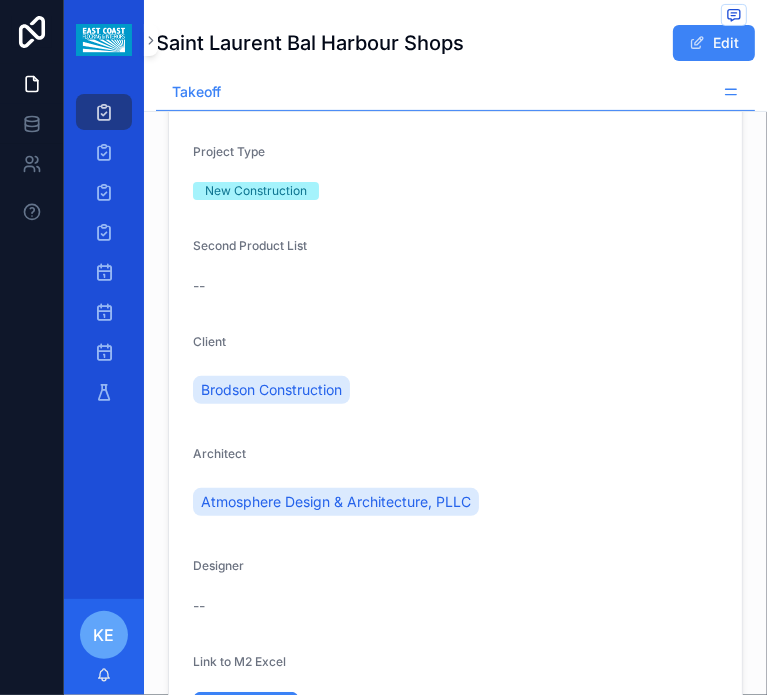 drag, startPoint x: 499, startPoint y: 474, endPoint x: 456, endPoint y: 477, distance: 43.104523 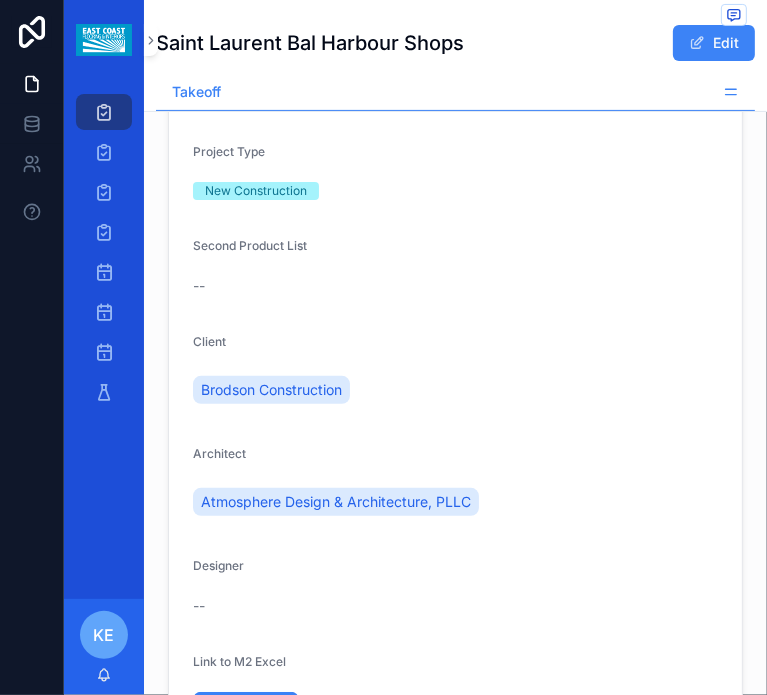 drag, startPoint x: 511, startPoint y: 475, endPoint x: 547, endPoint y: 489, distance: 38.626415 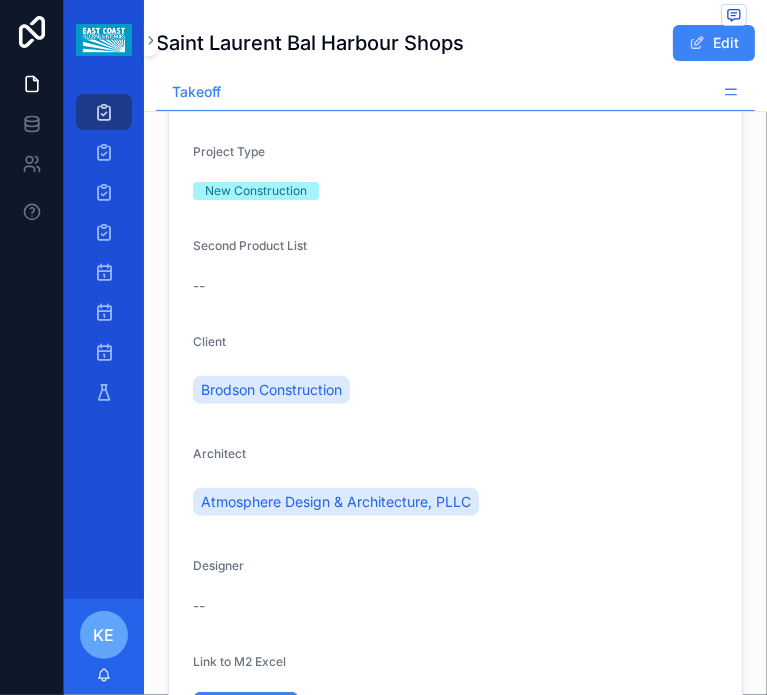 scroll, scrollTop: 233, scrollLeft: 0, axis: vertical 